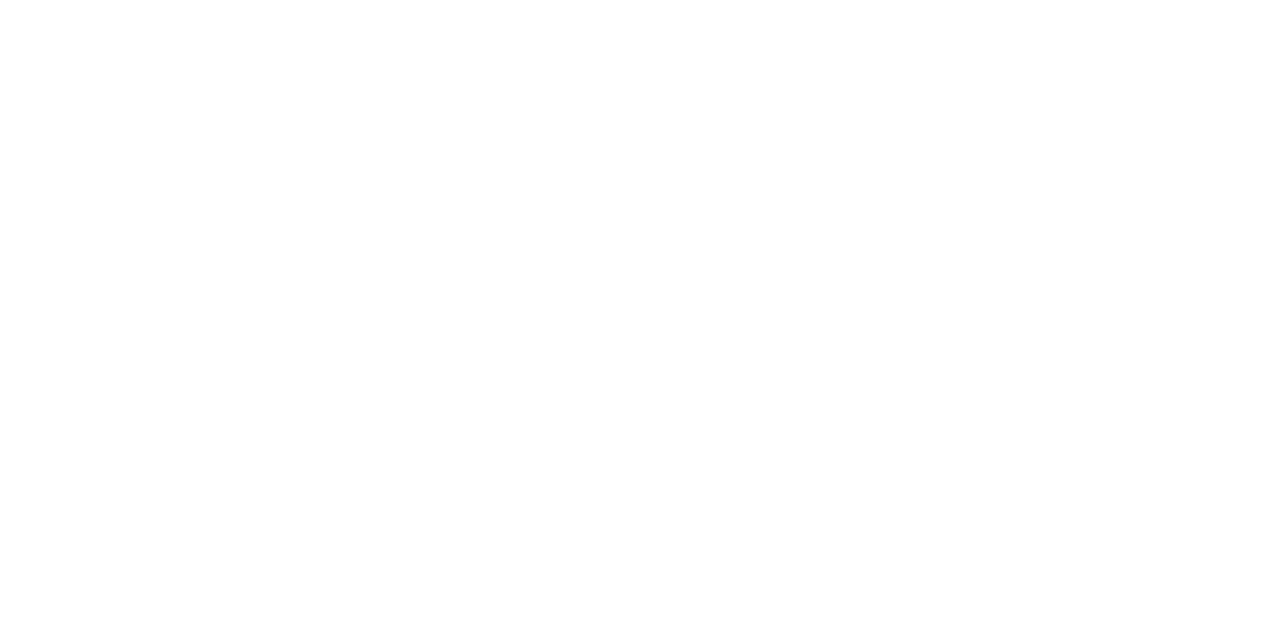 scroll, scrollTop: 0, scrollLeft: 0, axis: both 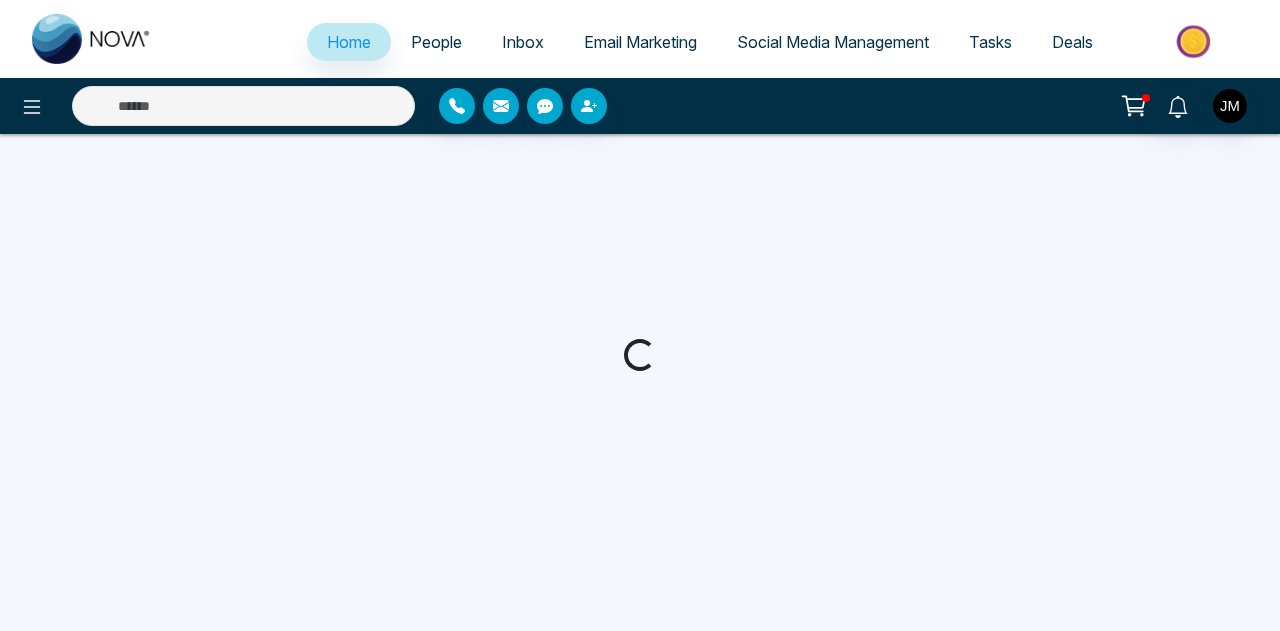 select on "*" 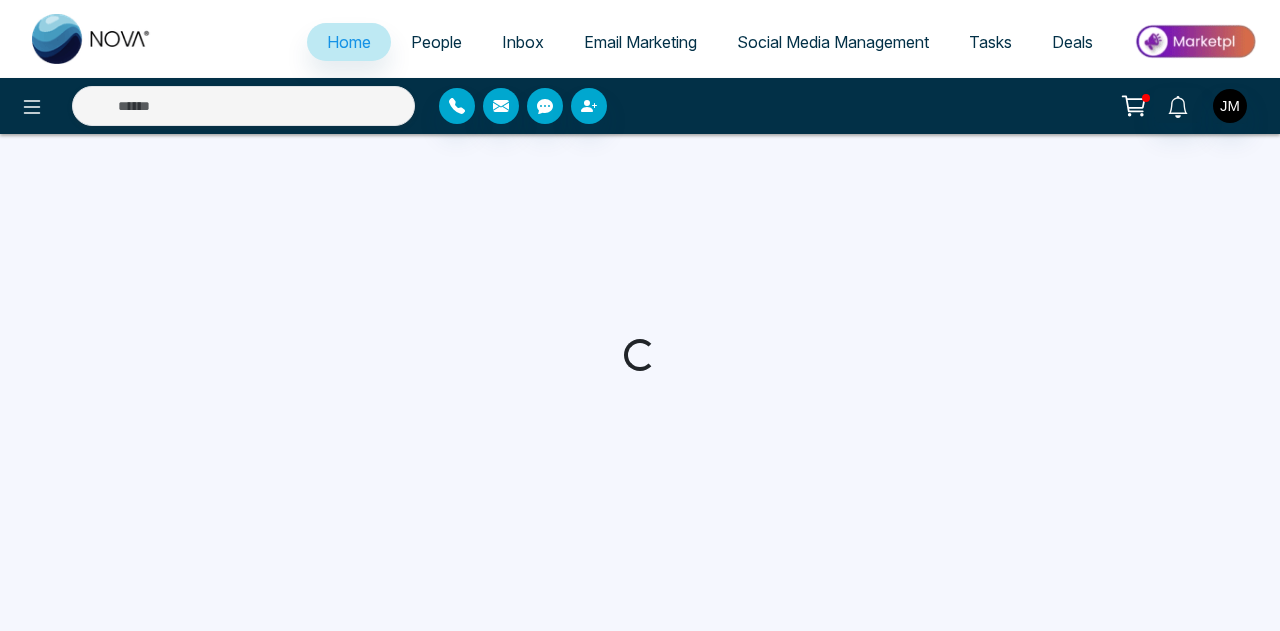 select on "*" 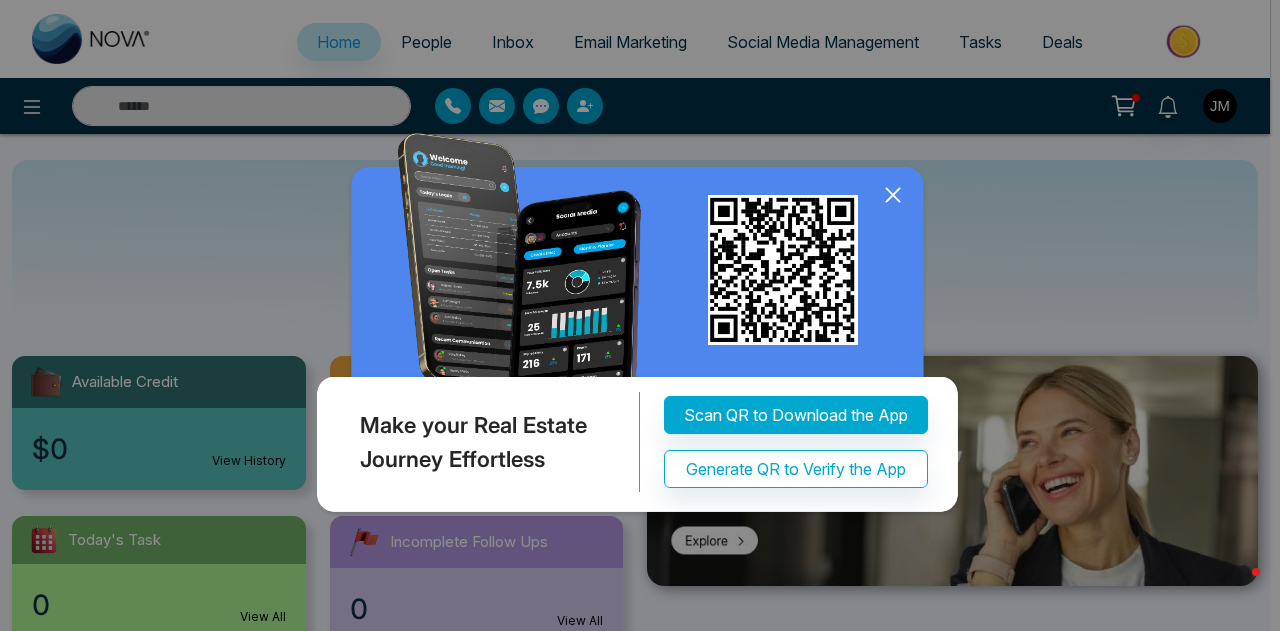 click 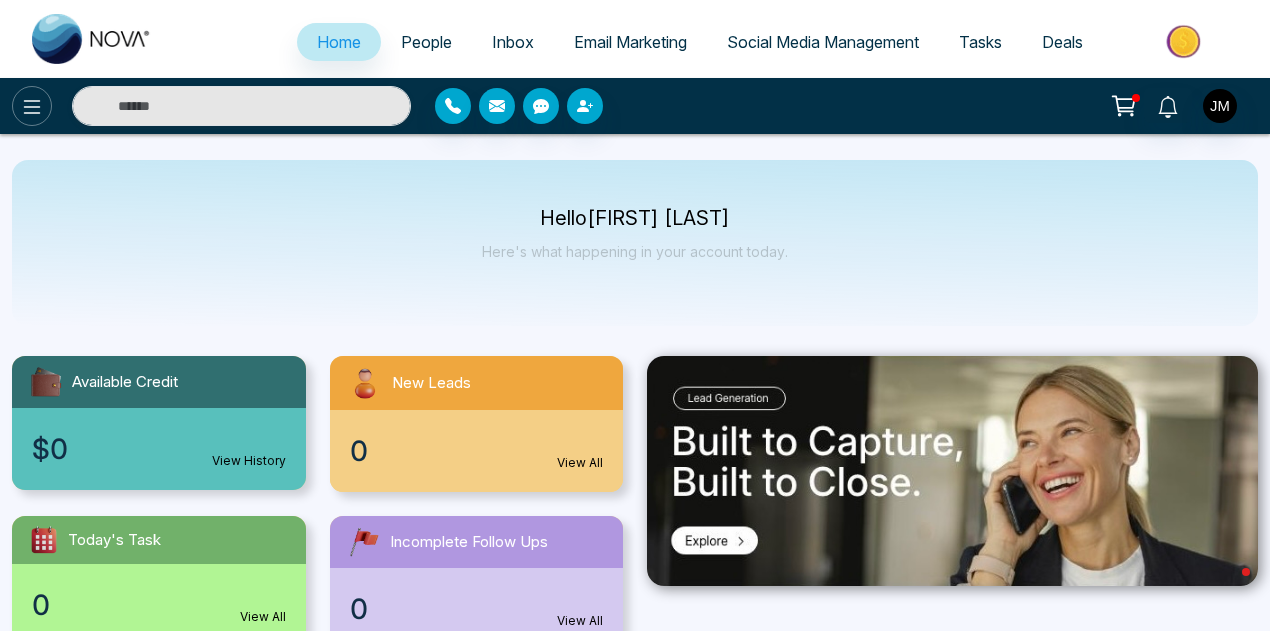 click 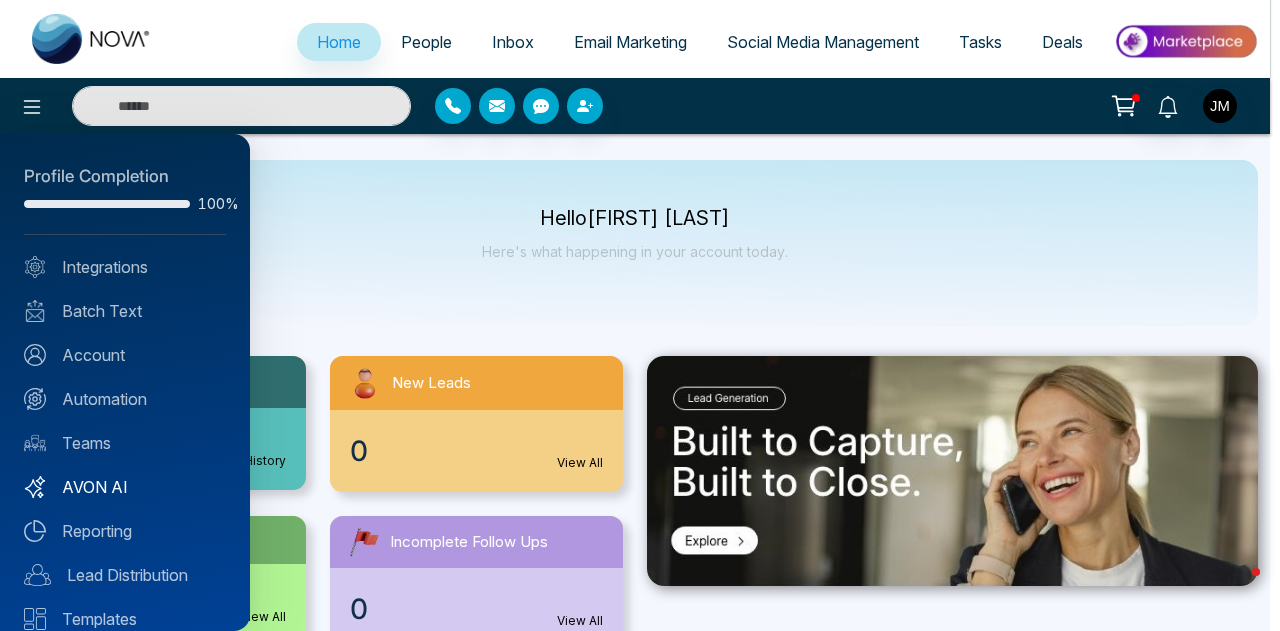 click on "AVON AI" at bounding box center [125, 487] 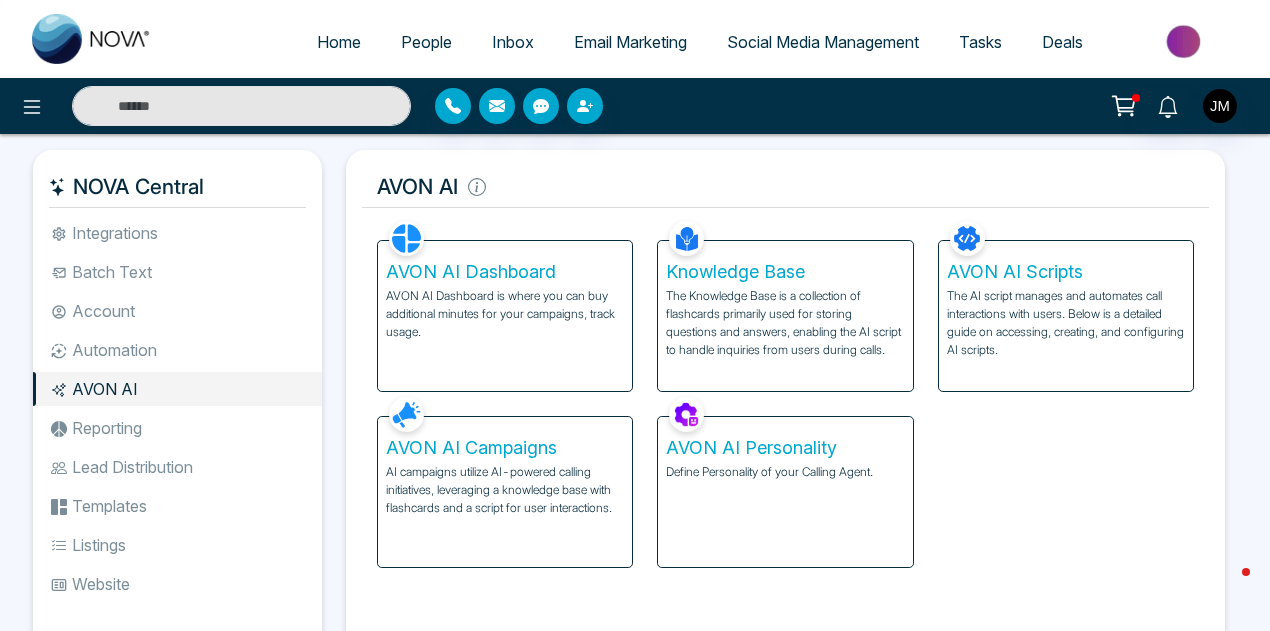 click on "AVON AI Campaigns" at bounding box center (505, 448) 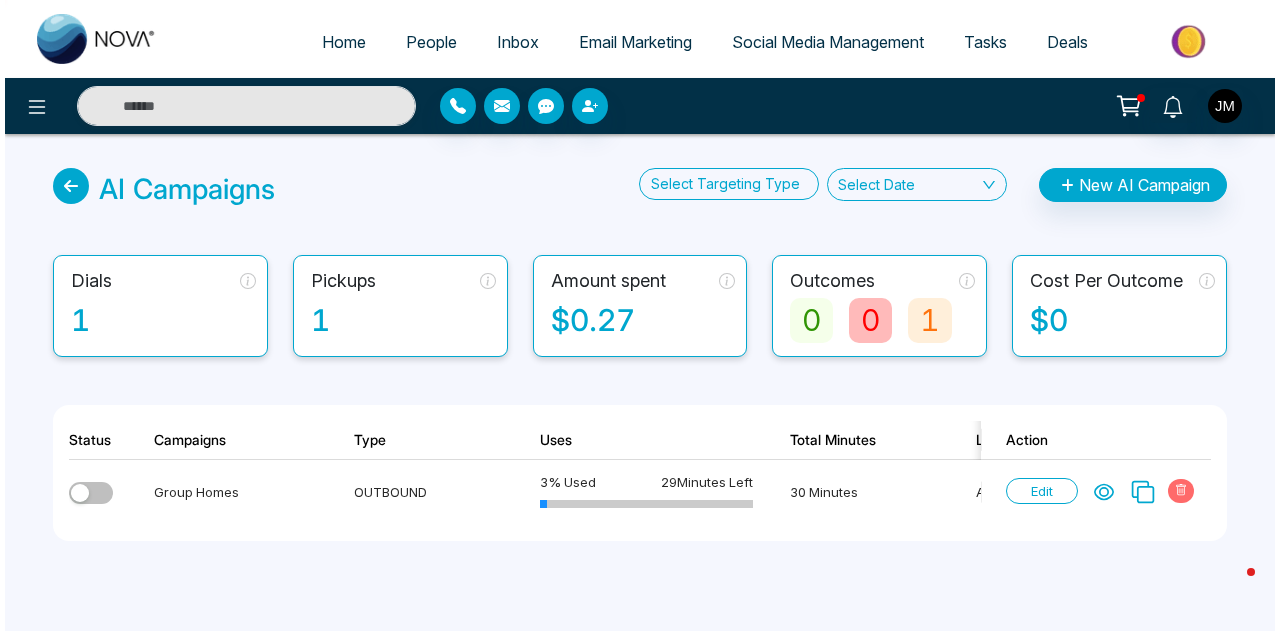 scroll, scrollTop: 28, scrollLeft: 0, axis: vertical 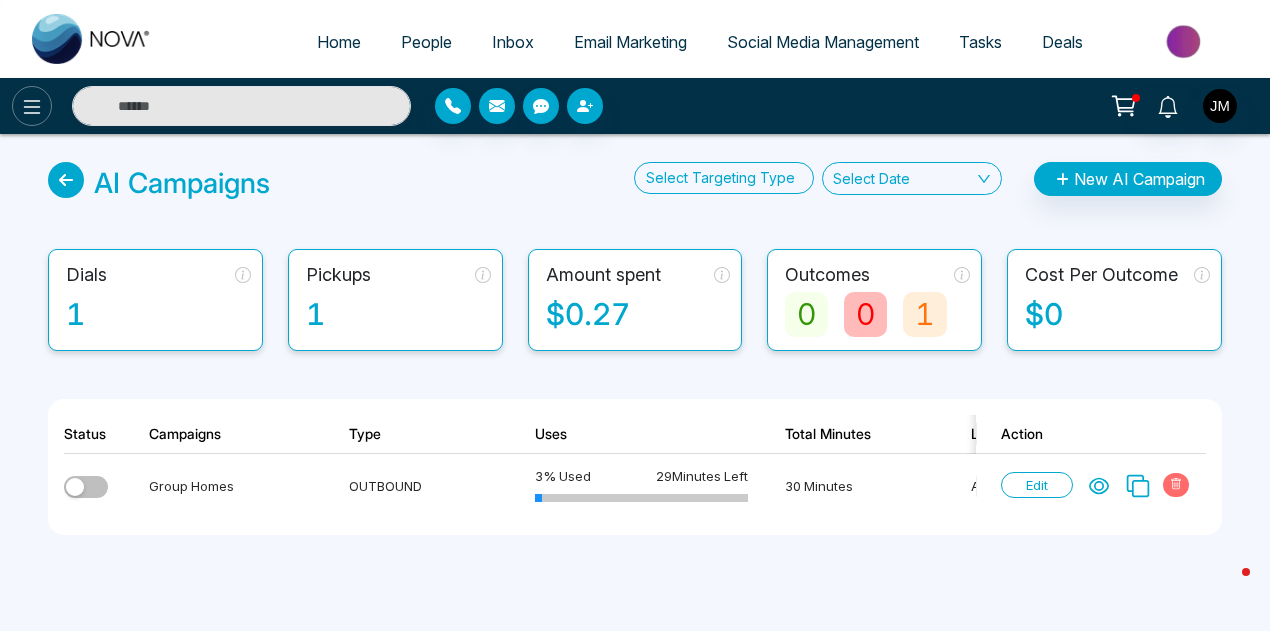 click 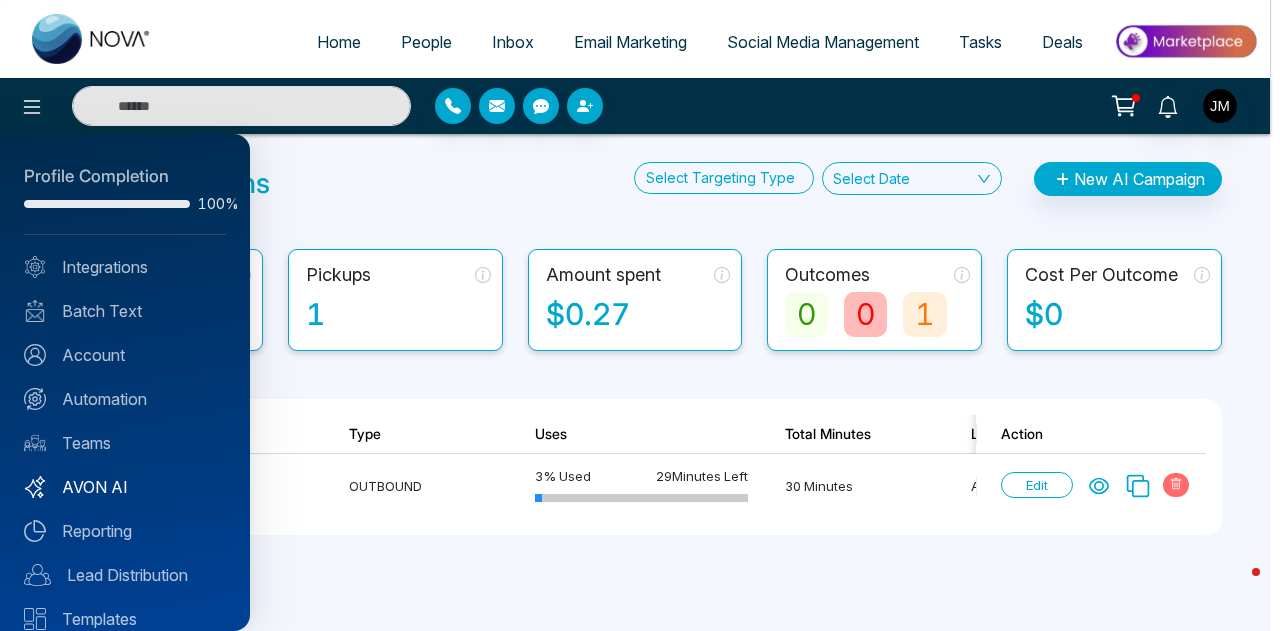 click on "AVON AI" at bounding box center [125, 487] 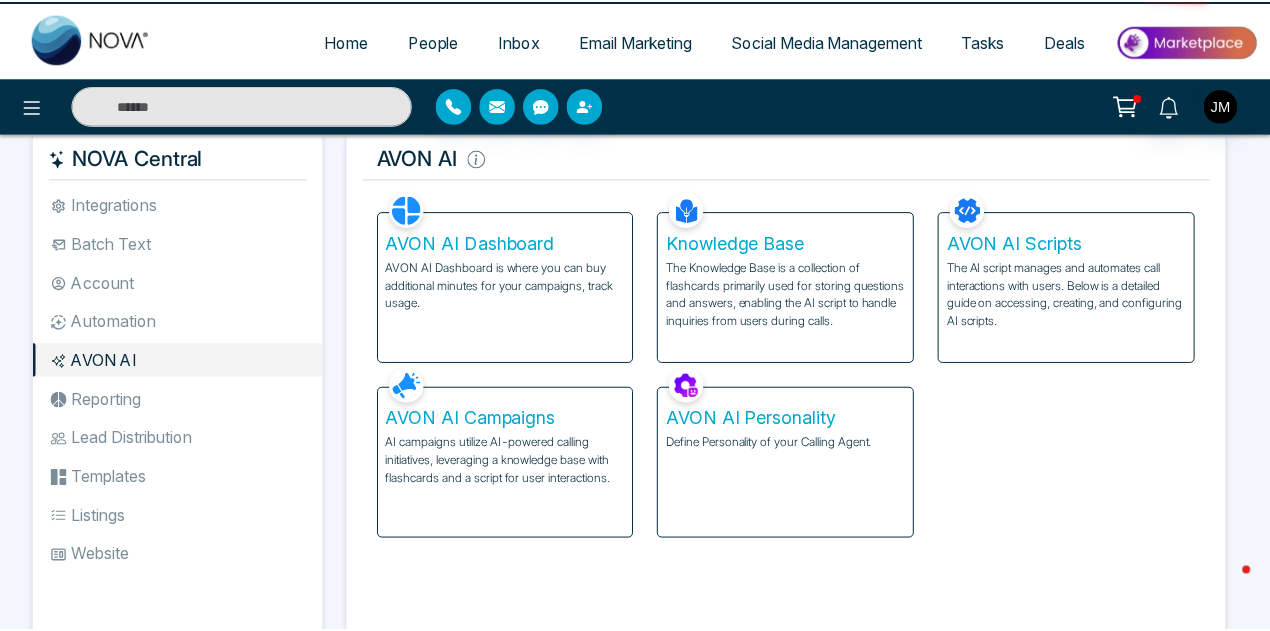 scroll, scrollTop: 0, scrollLeft: 0, axis: both 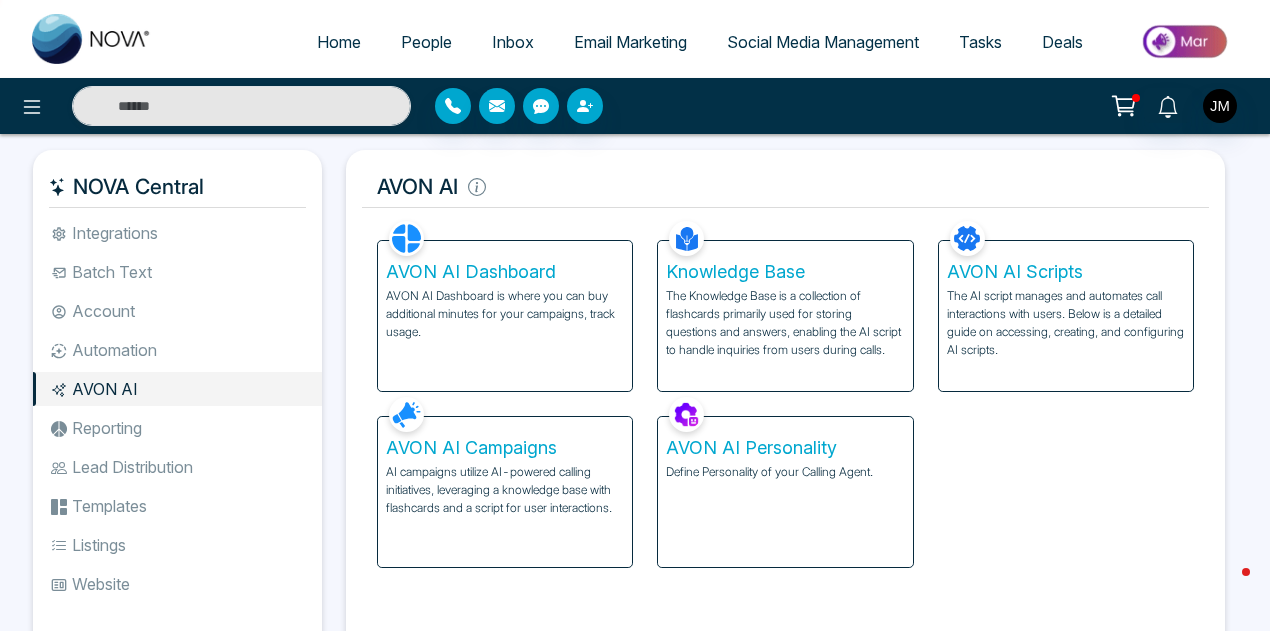 click on "AVON AI Dashboard AVON AI Dashboard is where you can buy additional minutes for your campaigns, track usage." at bounding box center [505, 316] 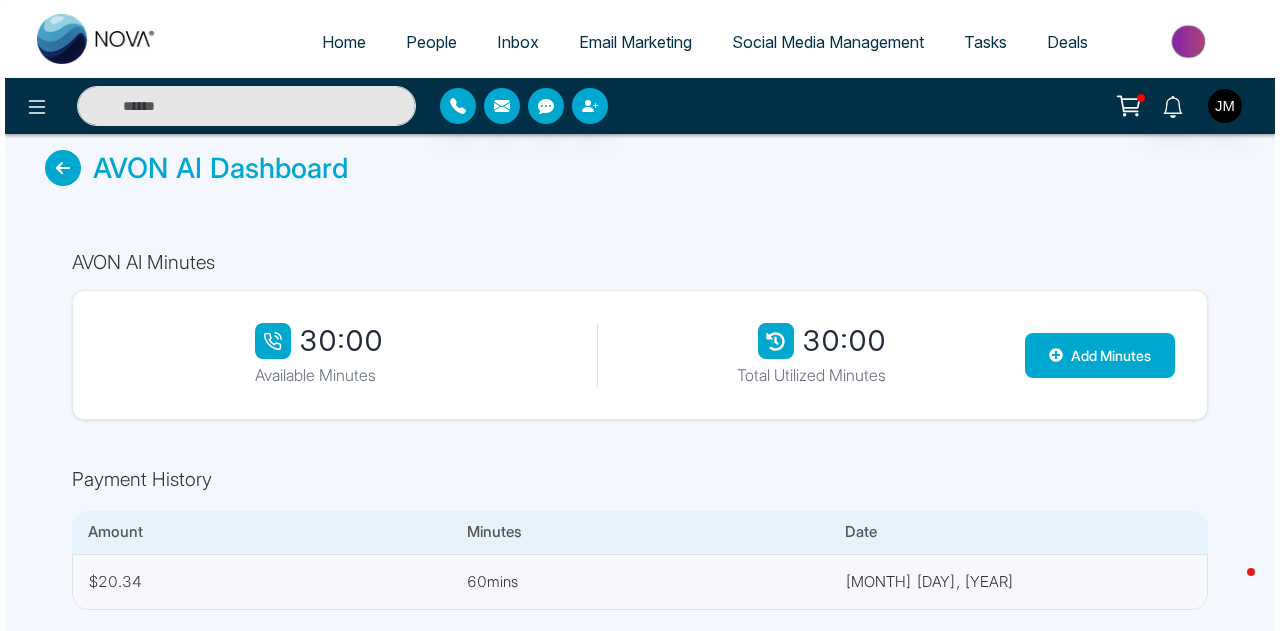 scroll, scrollTop: 26, scrollLeft: 0, axis: vertical 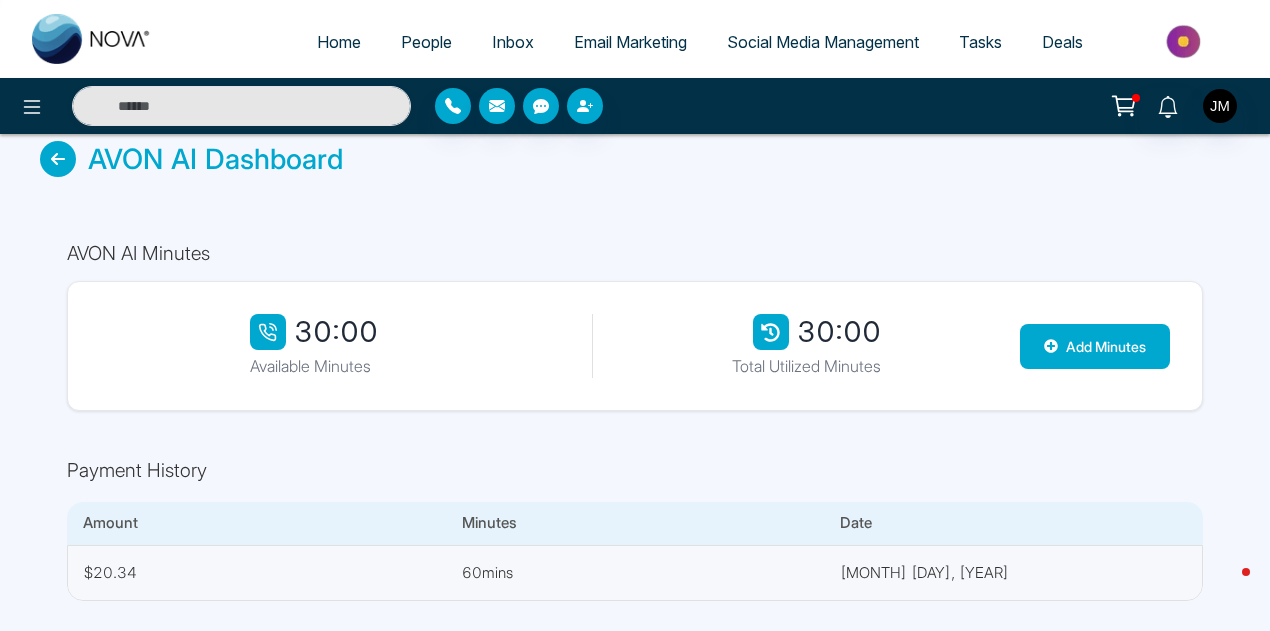 click at bounding box center [211, 106] 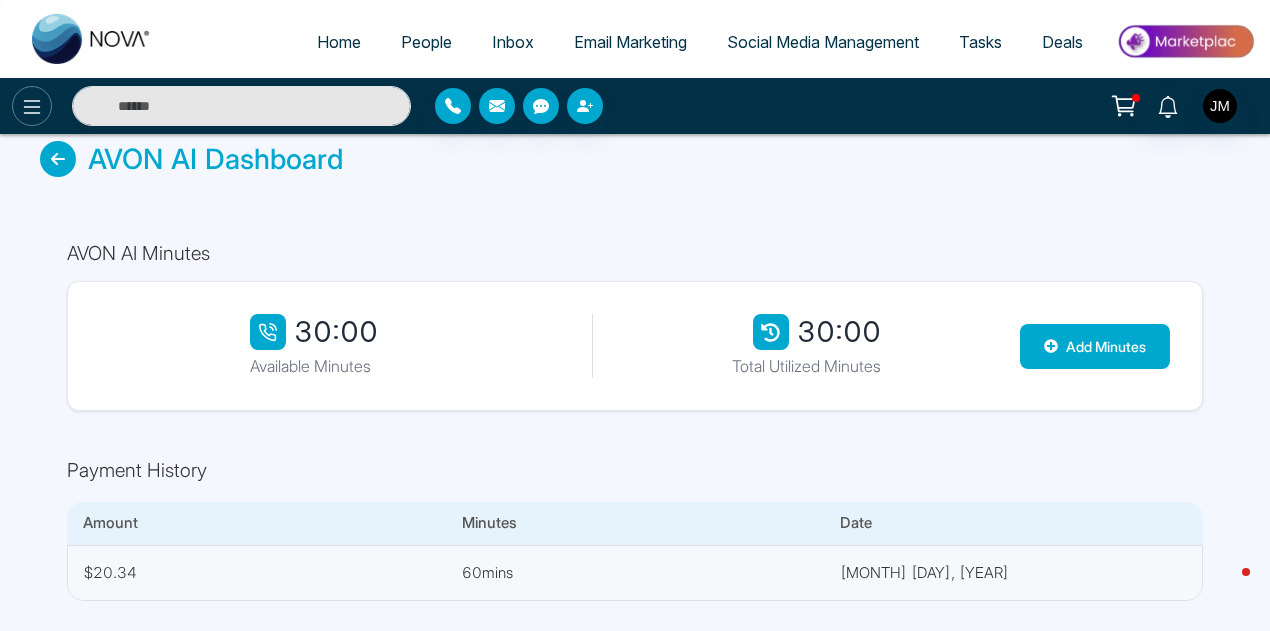 click 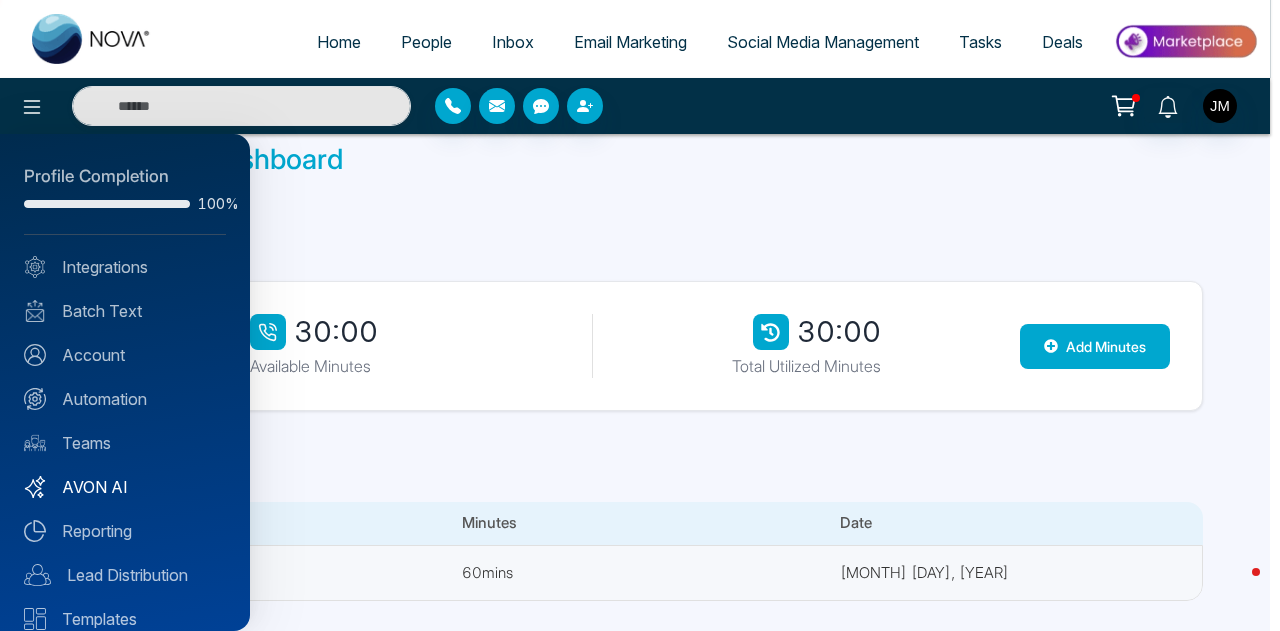 click on "AVON AI" at bounding box center (125, 487) 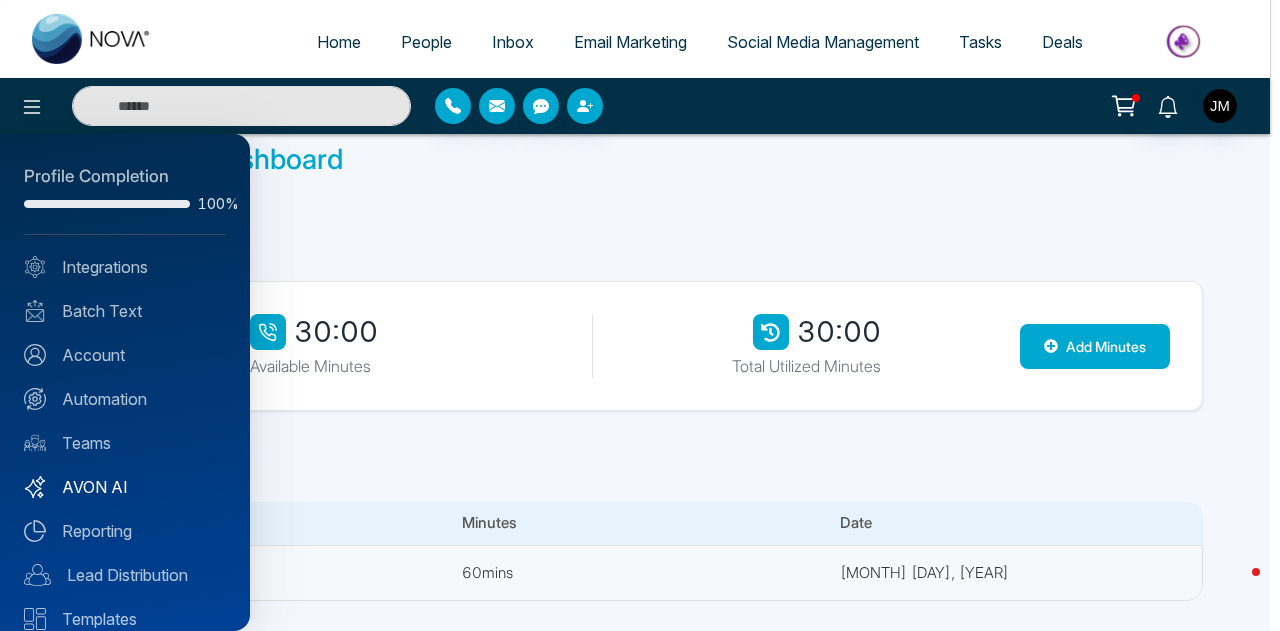 scroll, scrollTop: 0, scrollLeft: 0, axis: both 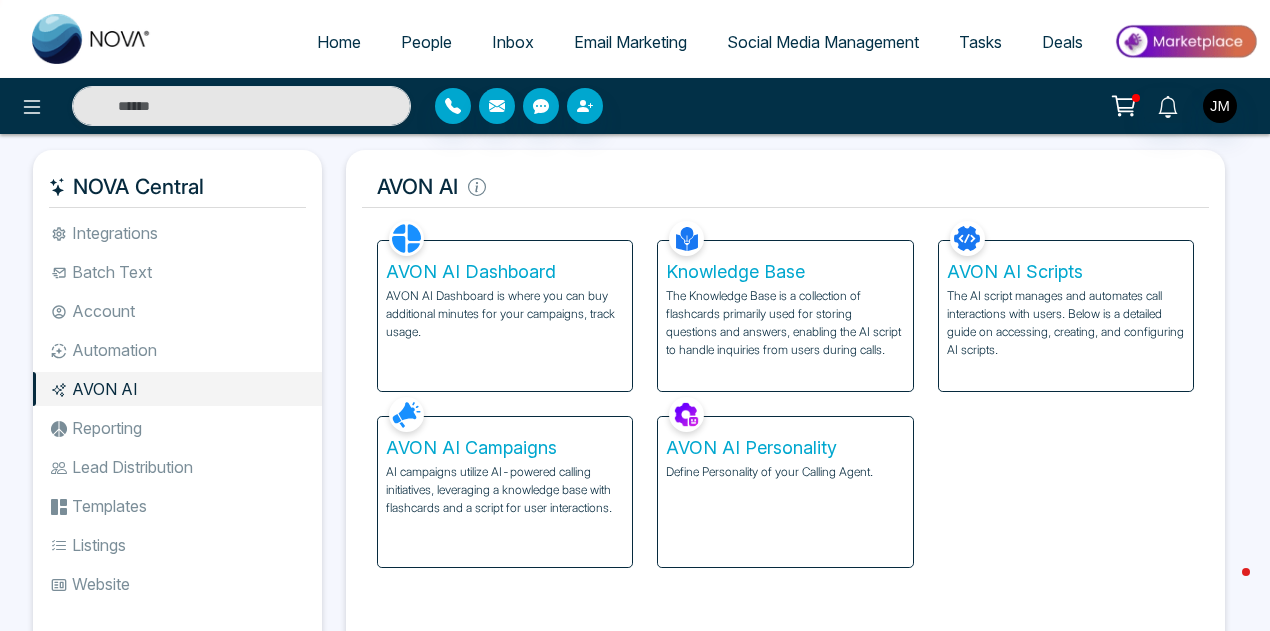 click on "AI campaigns utilize AI-powered calling initiatives, leveraging a knowledge base with flashcards and a script for user interactions." at bounding box center (505, 490) 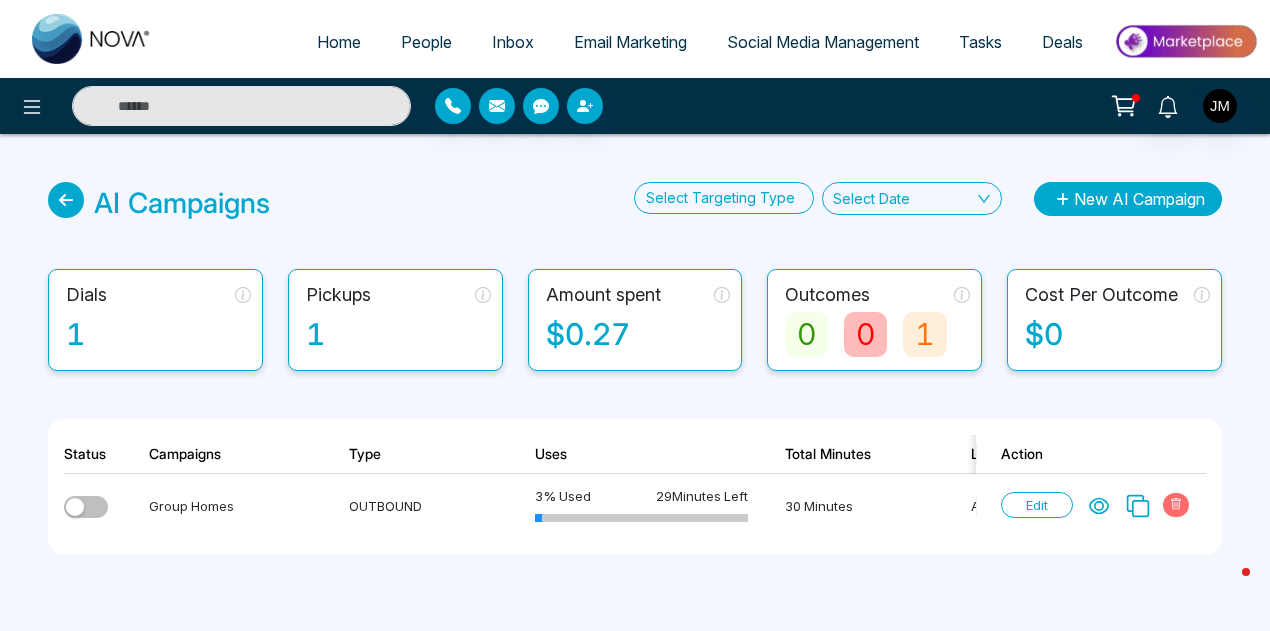 click on "New AI Campaign" at bounding box center (1128, 199) 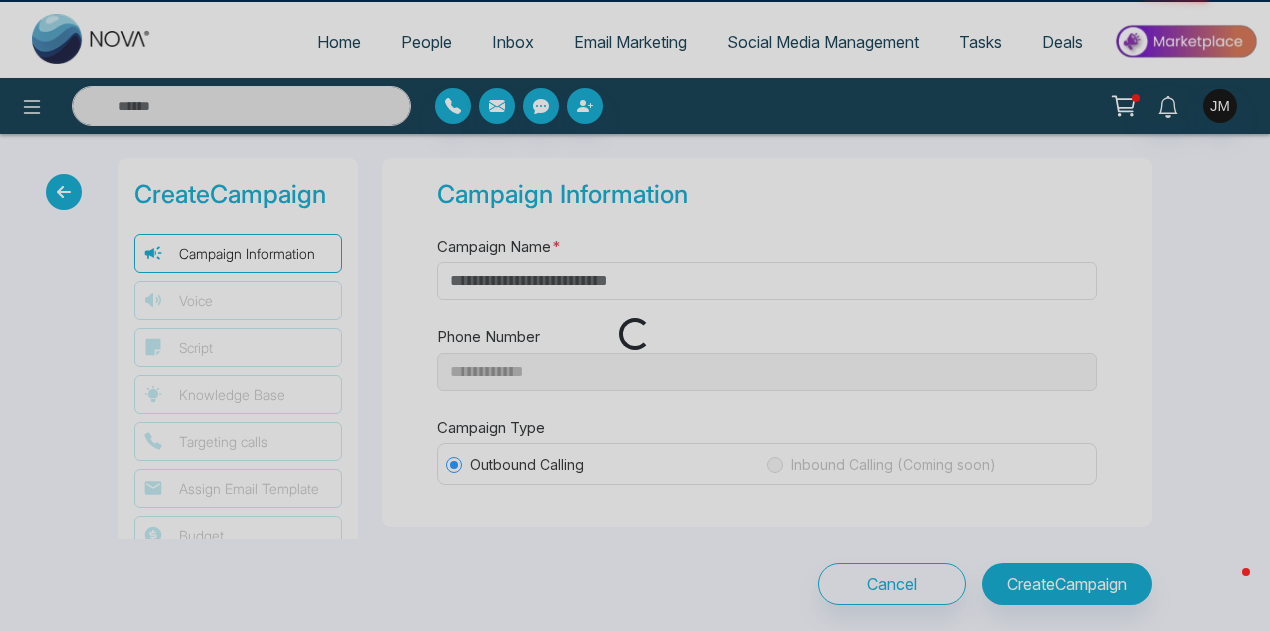 type on "**********" 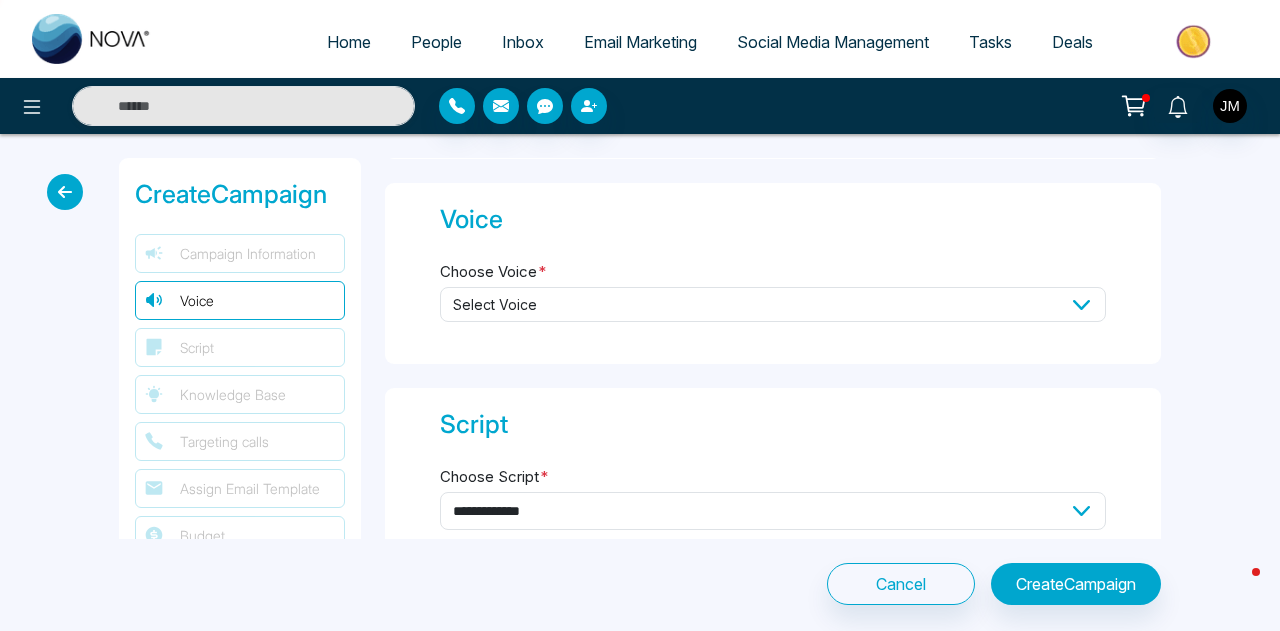 scroll, scrollTop: 400, scrollLeft: 0, axis: vertical 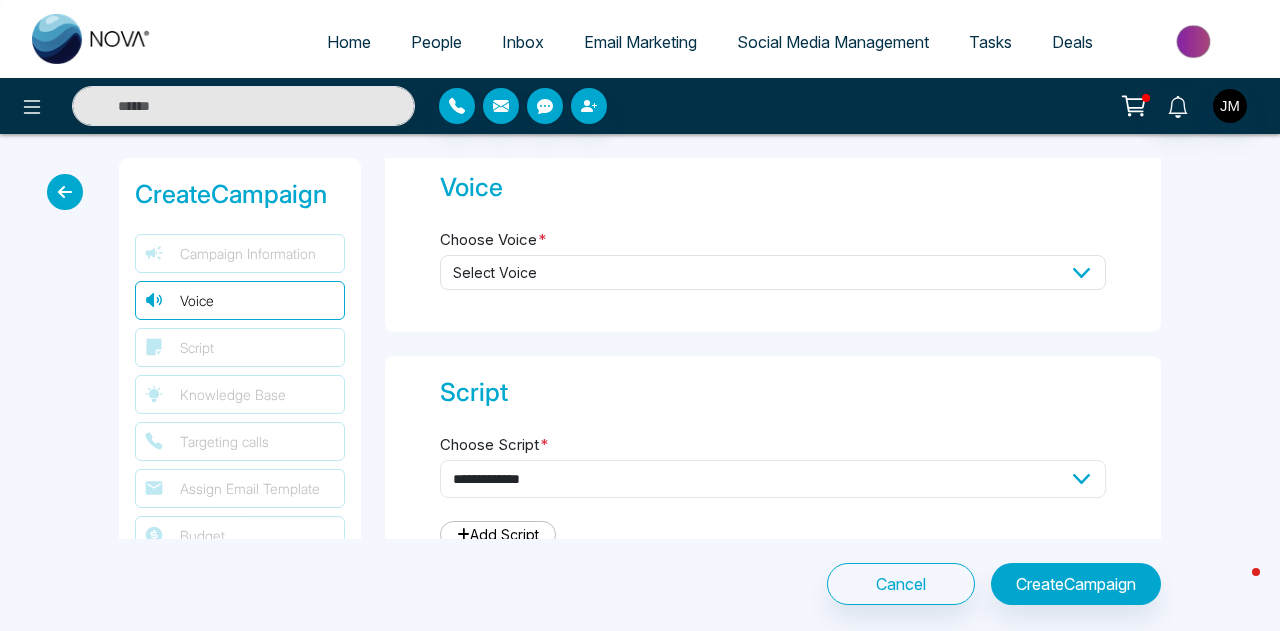 click on "**********" at bounding box center [773, 479] 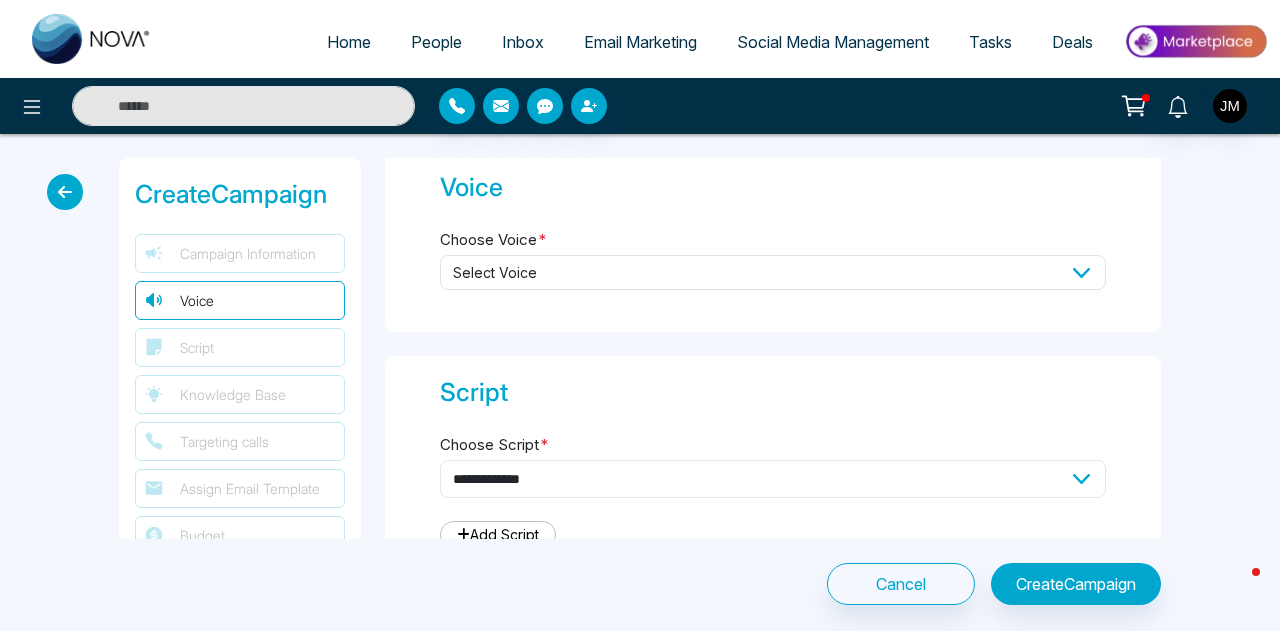 select on "***" 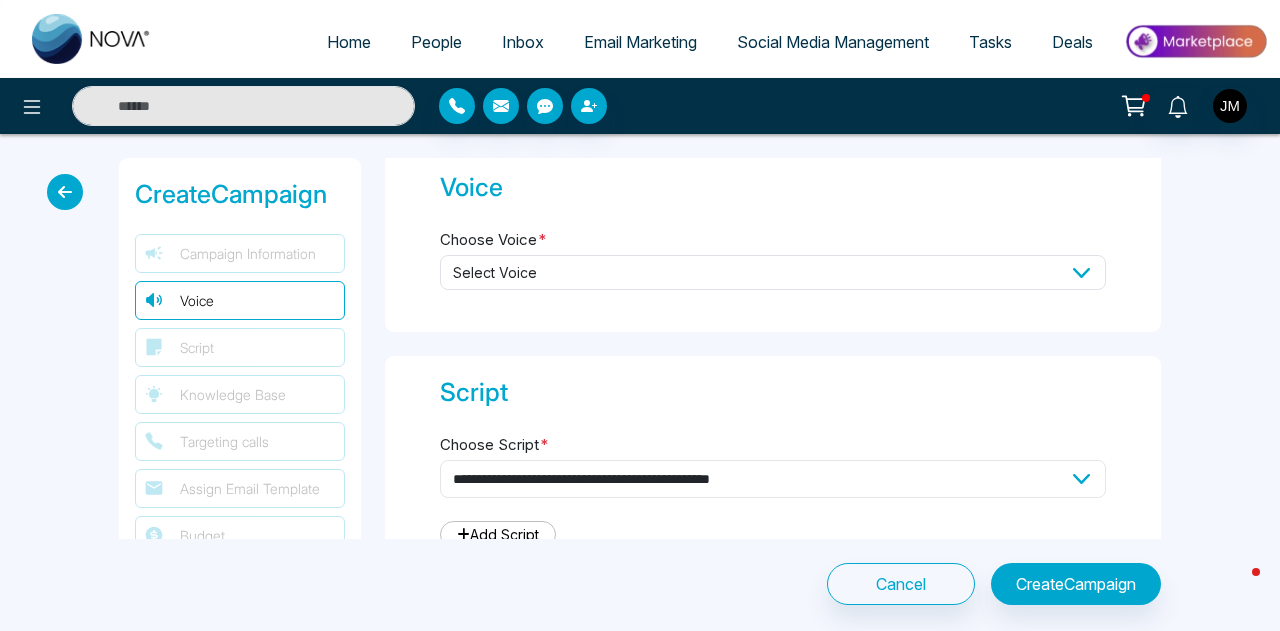 click on "**********" at bounding box center [773, 479] 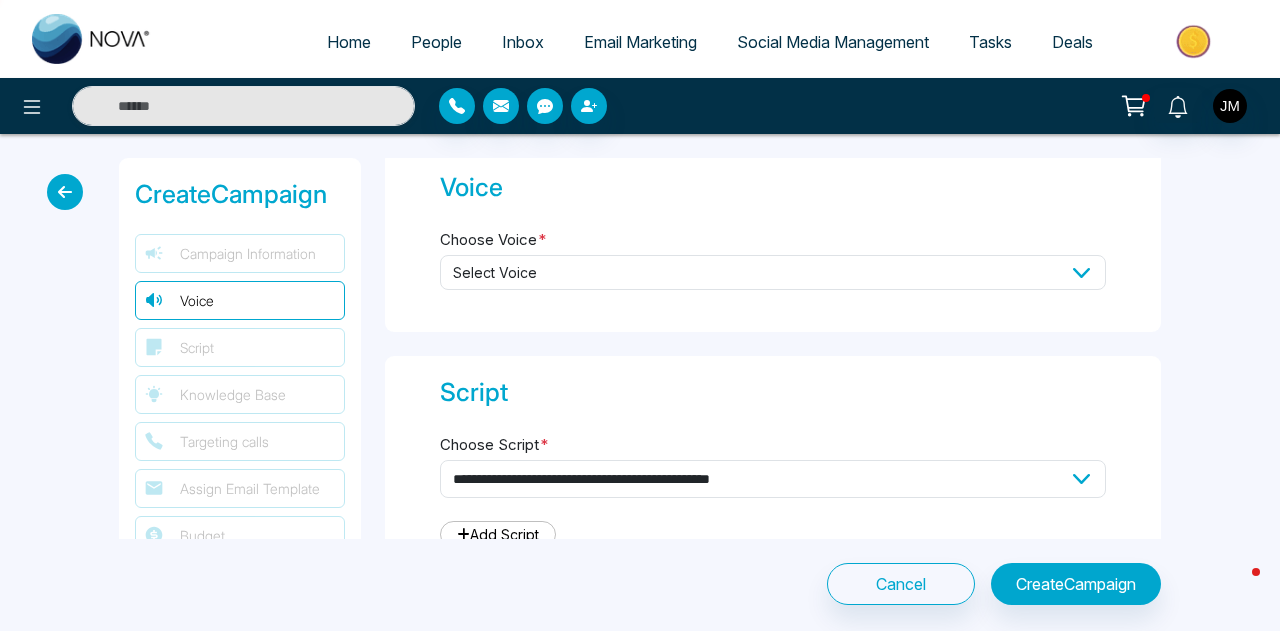 click on "Select Voice" at bounding box center [773, 272] 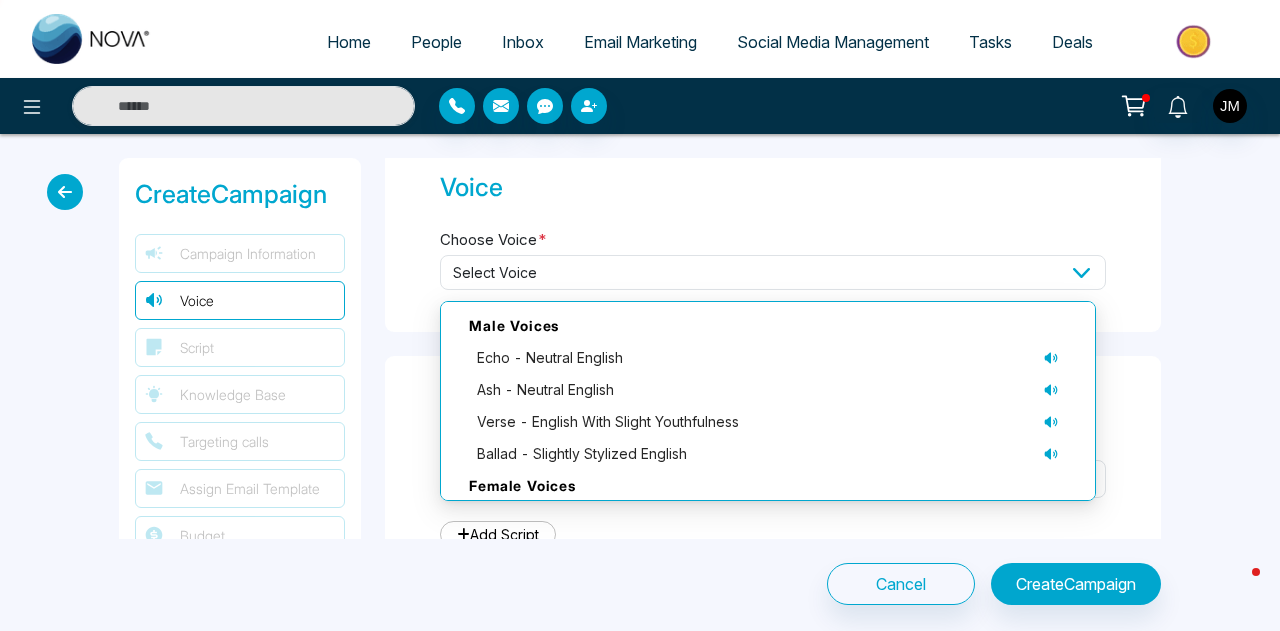click on "Voice Choose Voice  * Select Voice Male Voices echo - neutral English  ash - neutral English  verse - English with slight youthfulness  ballad - slightly stylized English  Female Voices alloy - neutral English  coral - neutral English  shimmer - English (soft)  sage - English (soft)" at bounding box center [773, 241] 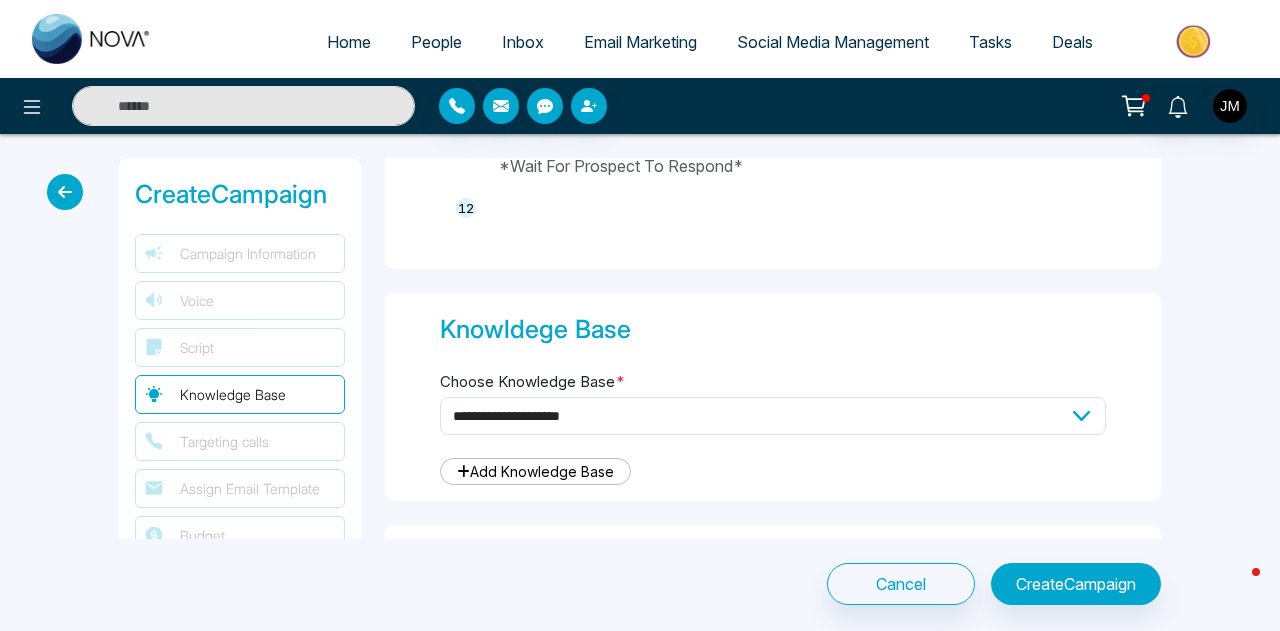 scroll, scrollTop: 2200, scrollLeft: 0, axis: vertical 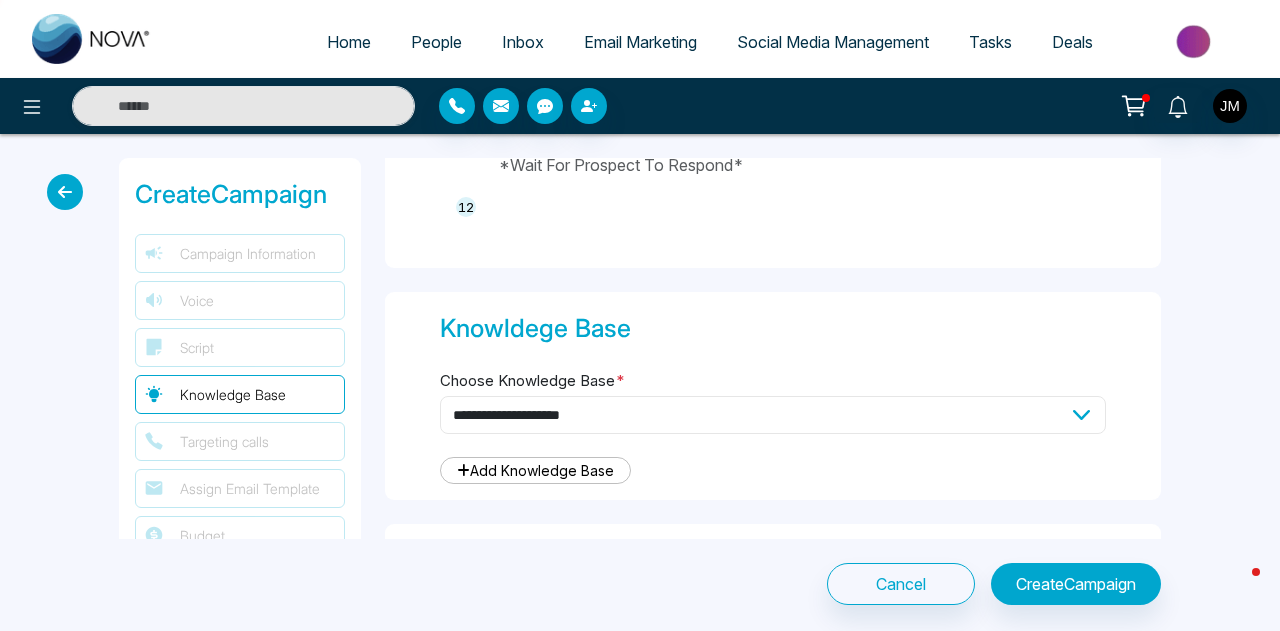 click on "**********" at bounding box center [773, 415] 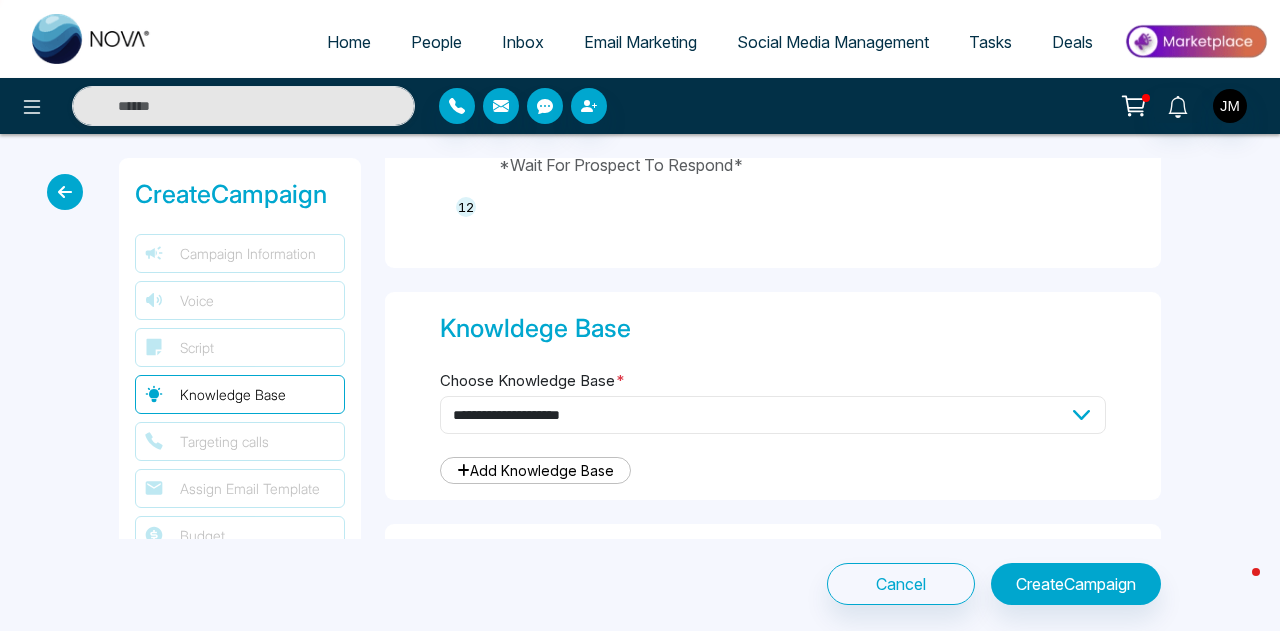 select on "***" 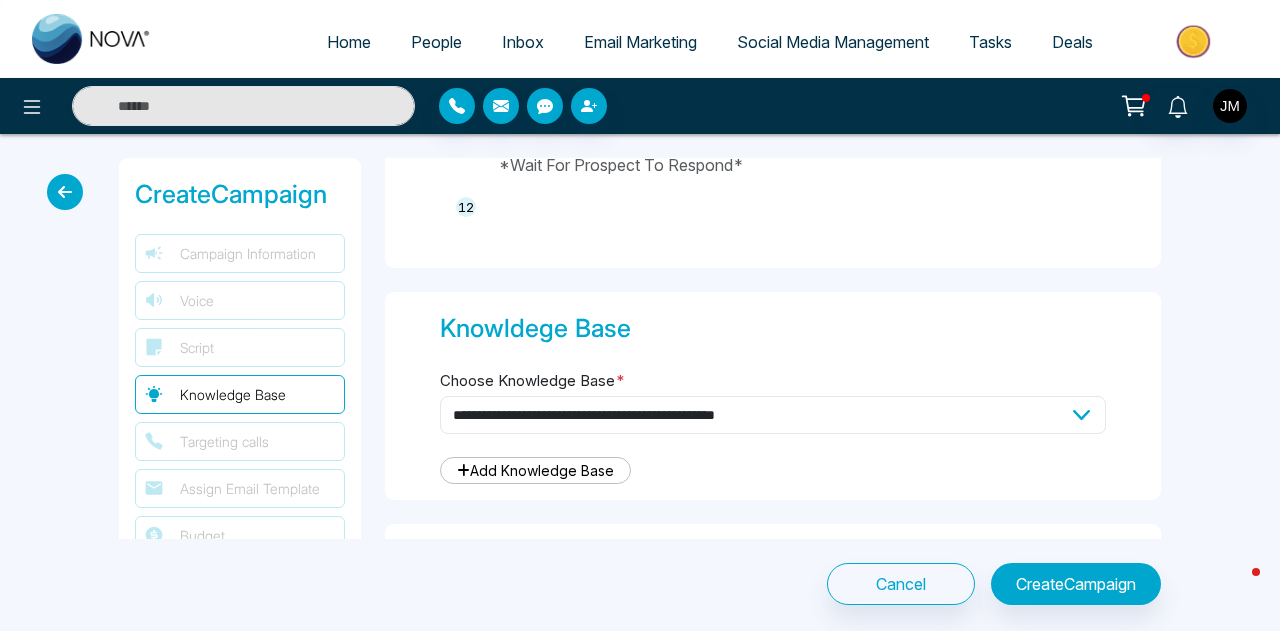 click on "**********" at bounding box center (773, 415) 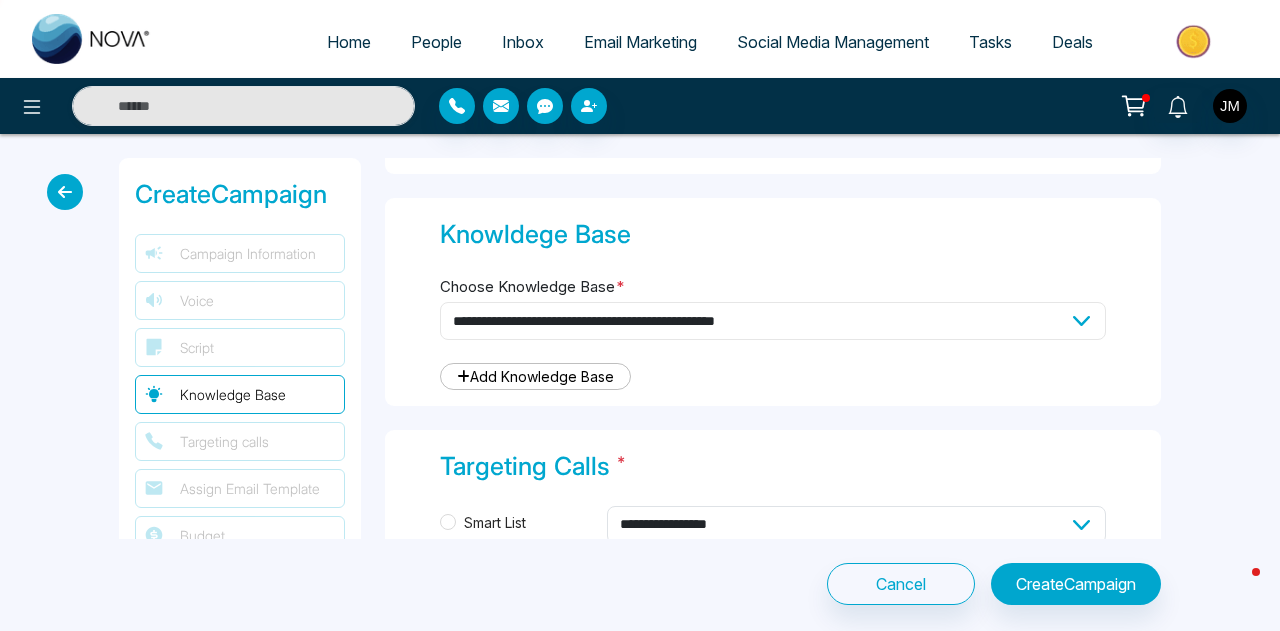 scroll, scrollTop: 2400, scrollLeft: 0, axis: vertical 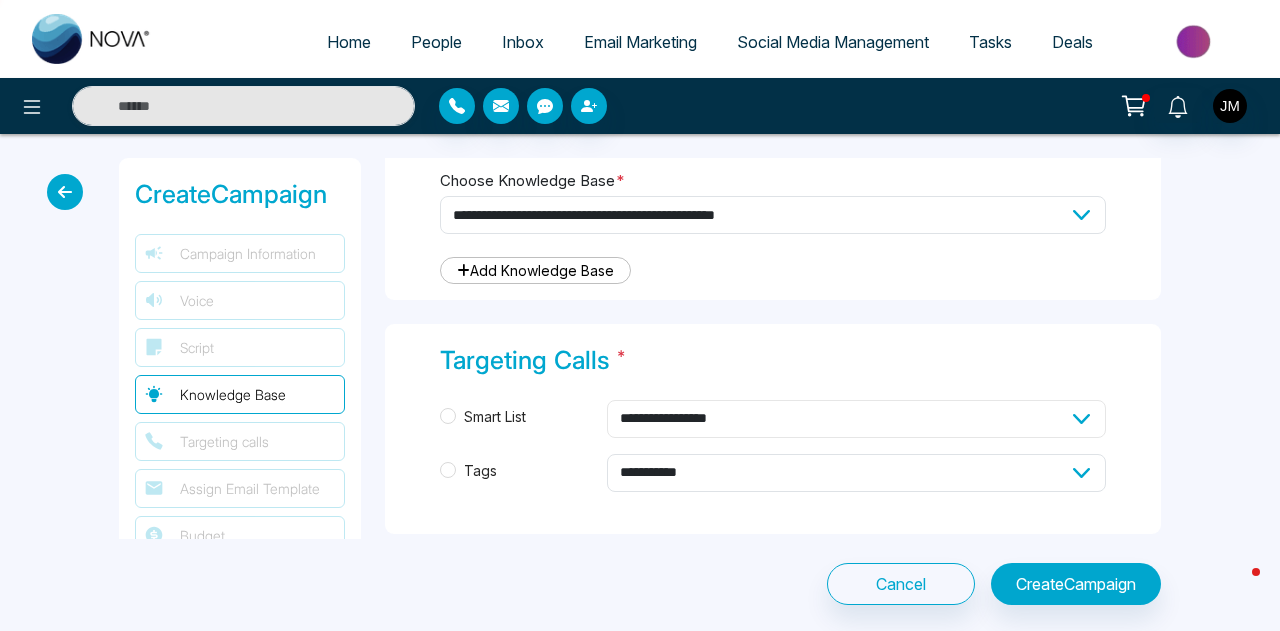 click on "**********" at bounding box center [856, 419] 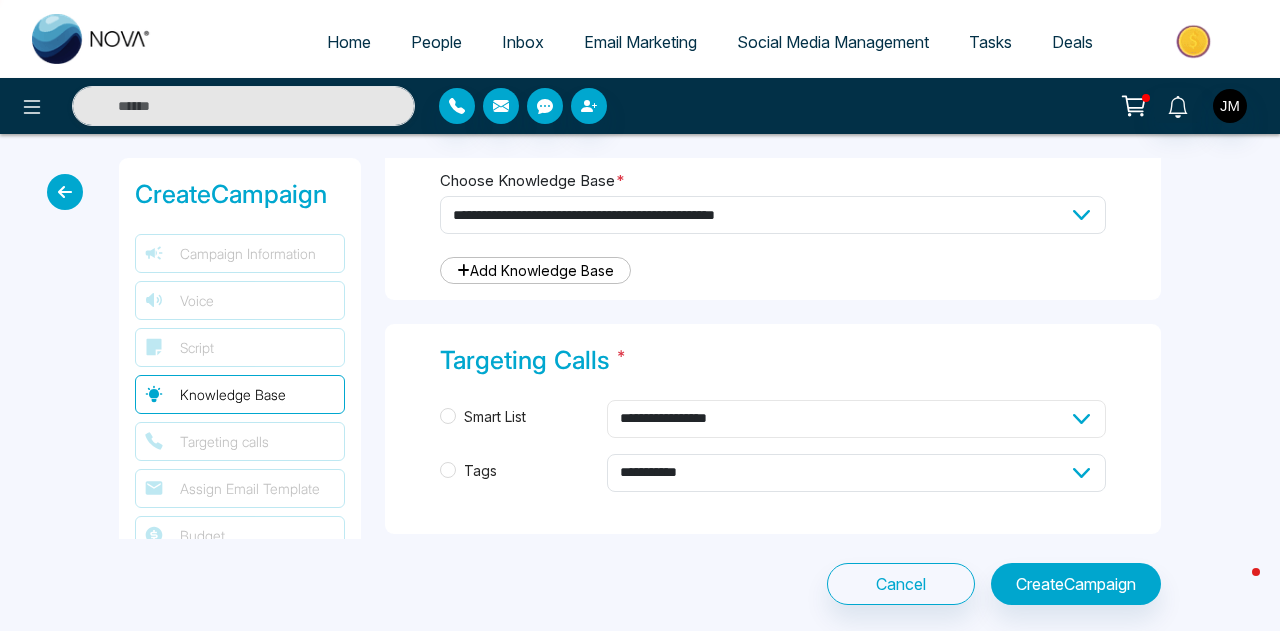 click on "**********" at bounding box center (856, 419) 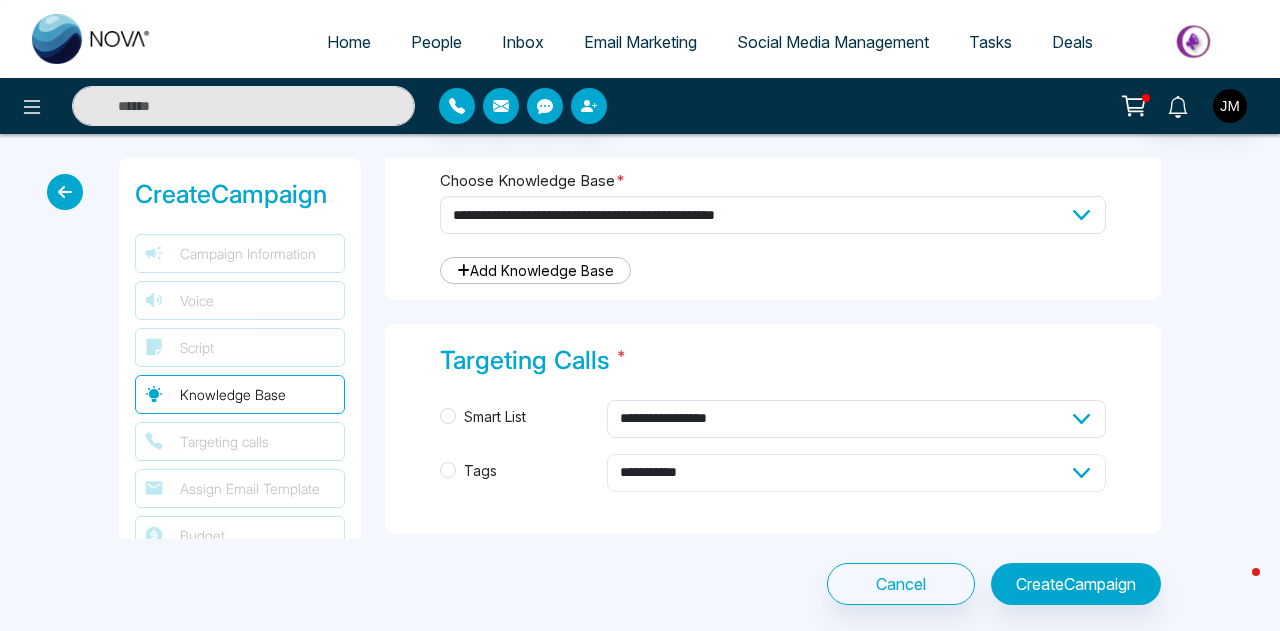 click on "**********" at bounding box center (856, 473) 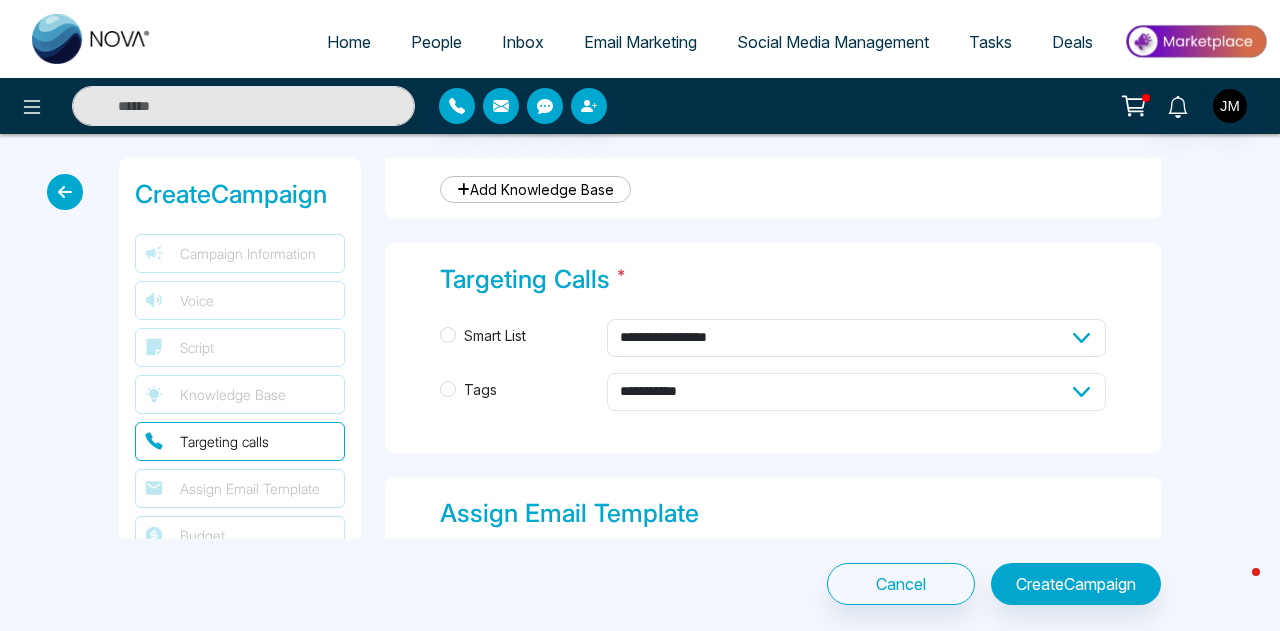 scroll, scrollTop: 2500, scrollLeft: 0, axis: vertical 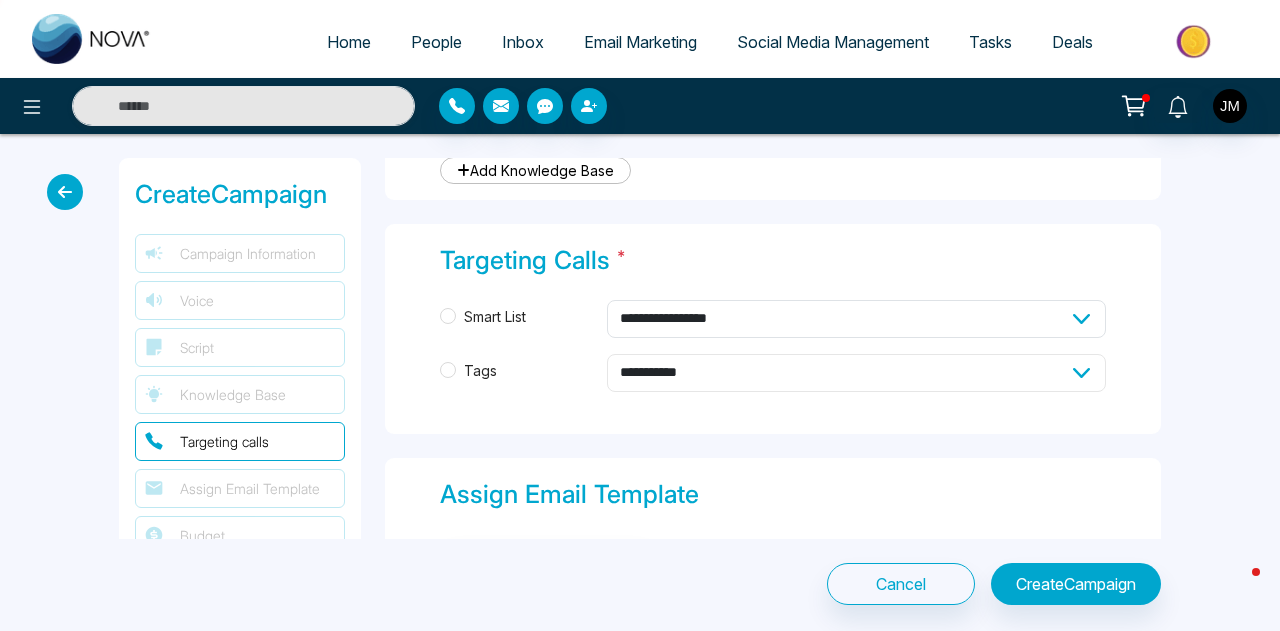 click on "**********" at bounding box center [856, 373] 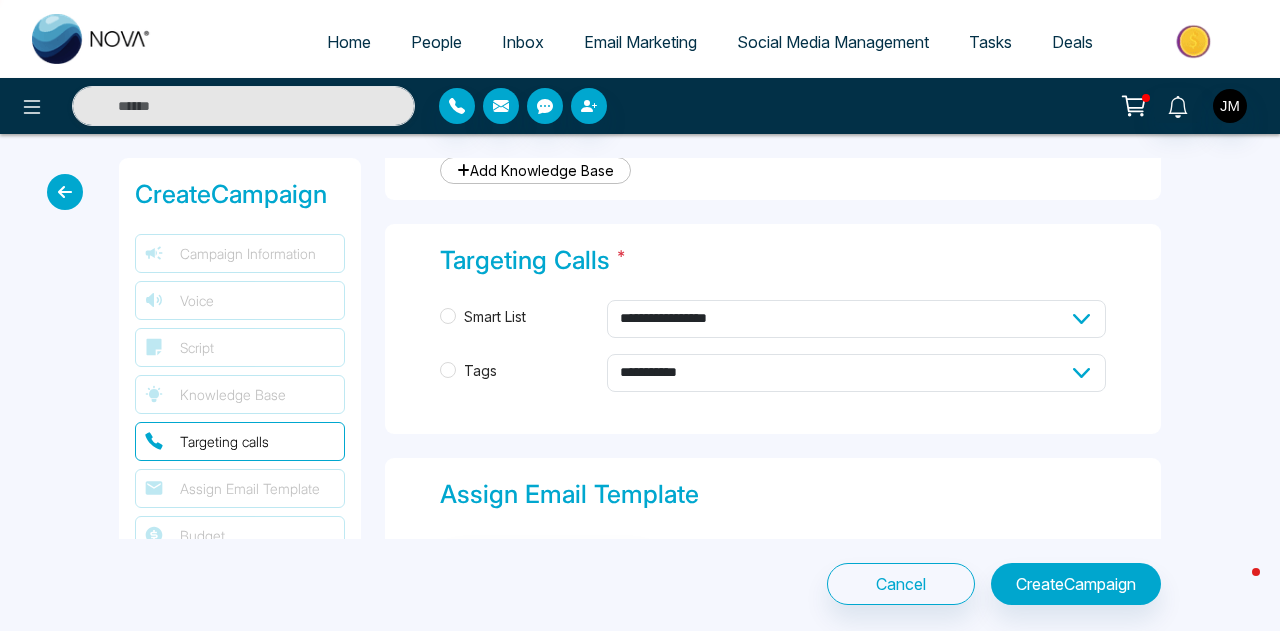 click on "**********" at bounding box center (773, 329) 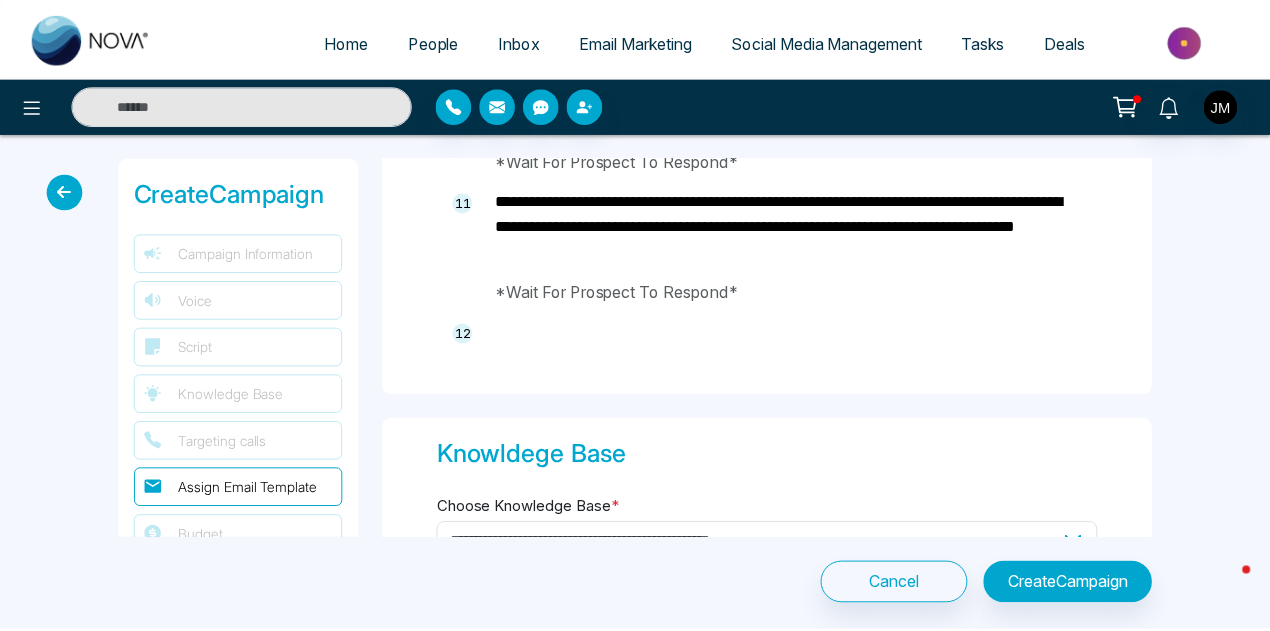 scroll, scrollTop: 1432, scrollLeft: 0, axis: vertical 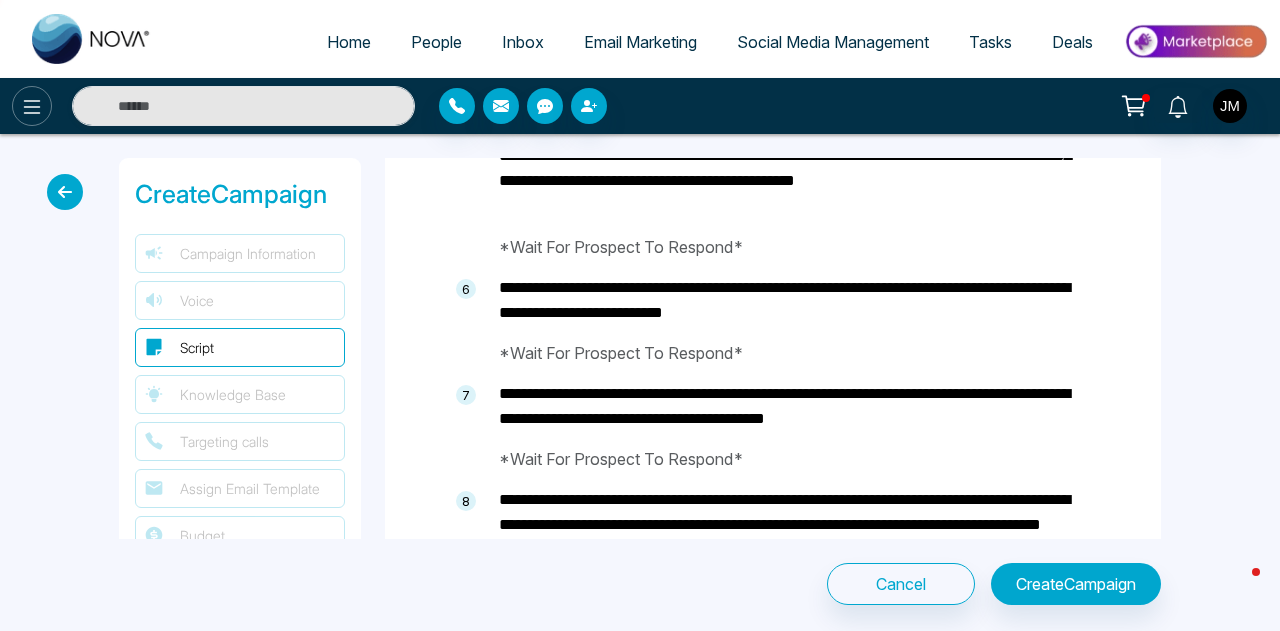click 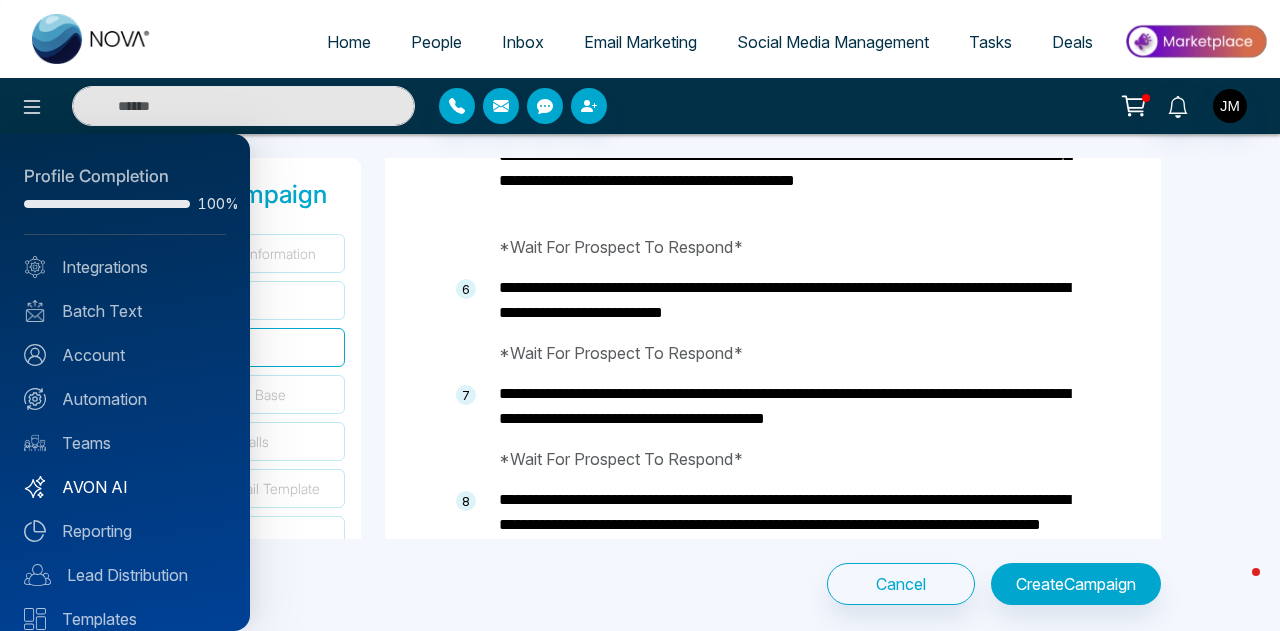 click on "AVON AI" at bounding box center (125, 487) 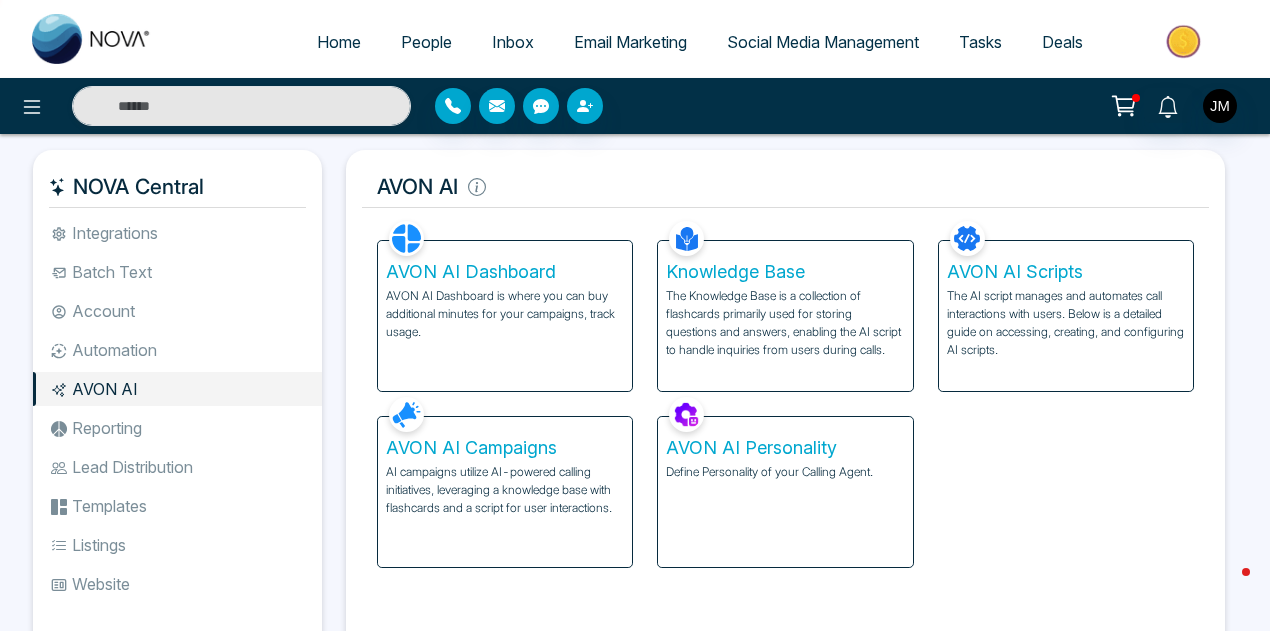 click 